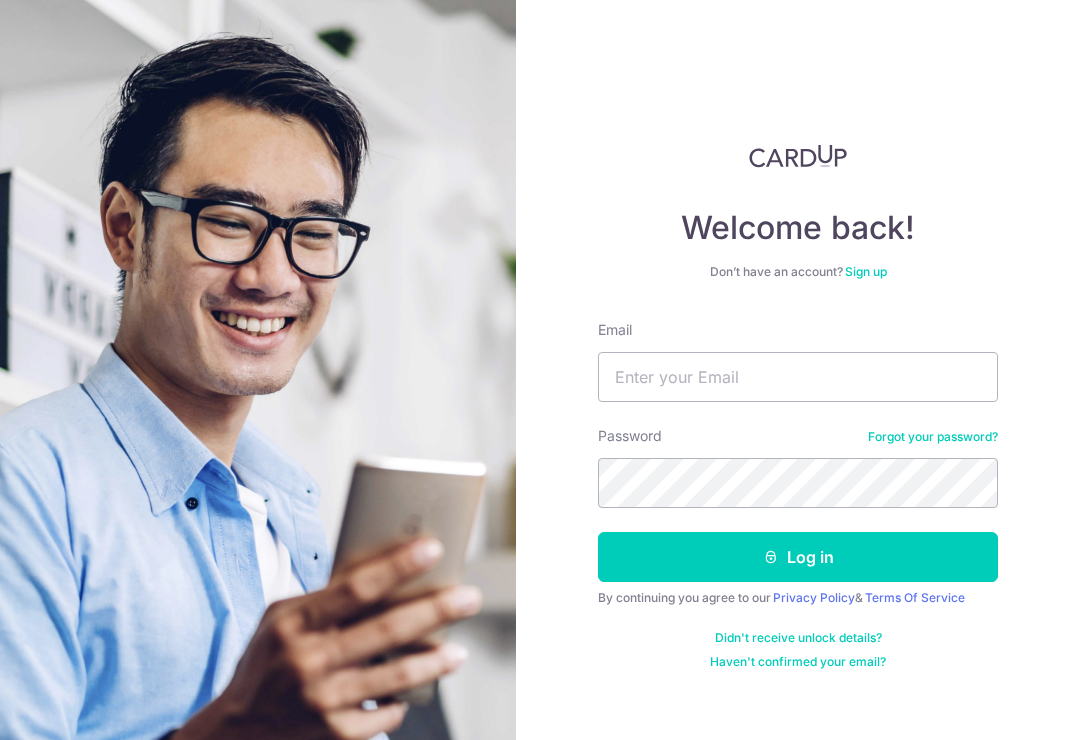 scroll, scrollTop: 174, scrollLeft: 0, axis: vertical 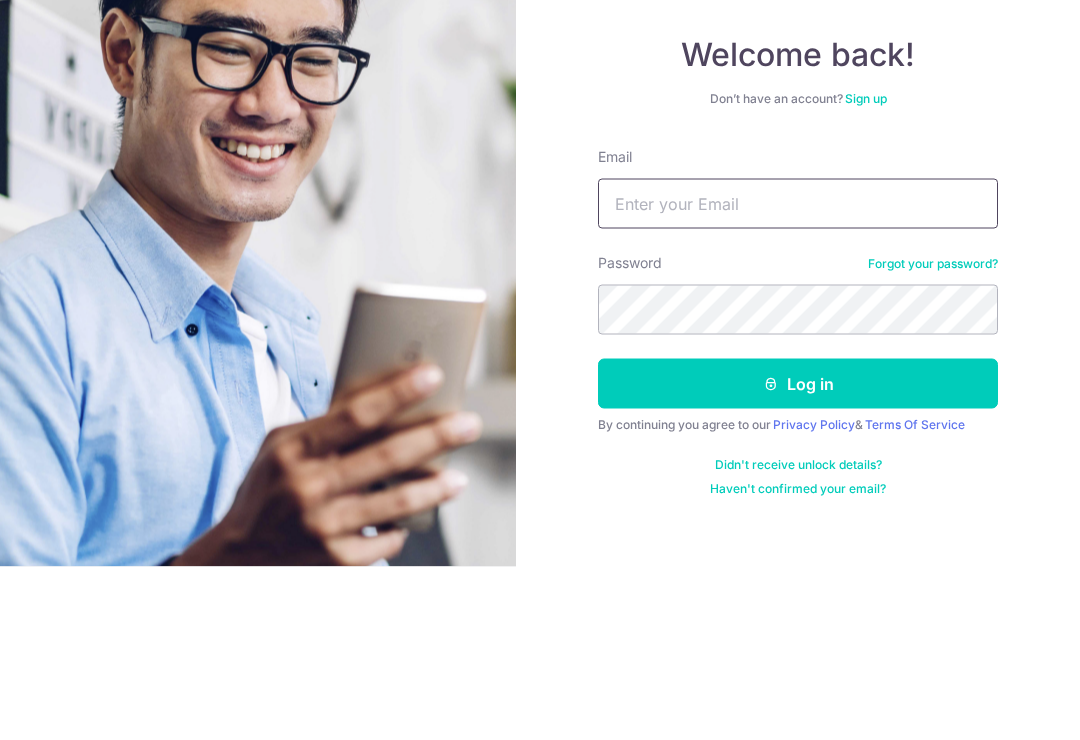 type on "[USERNAME]@[DOMAIN].com" 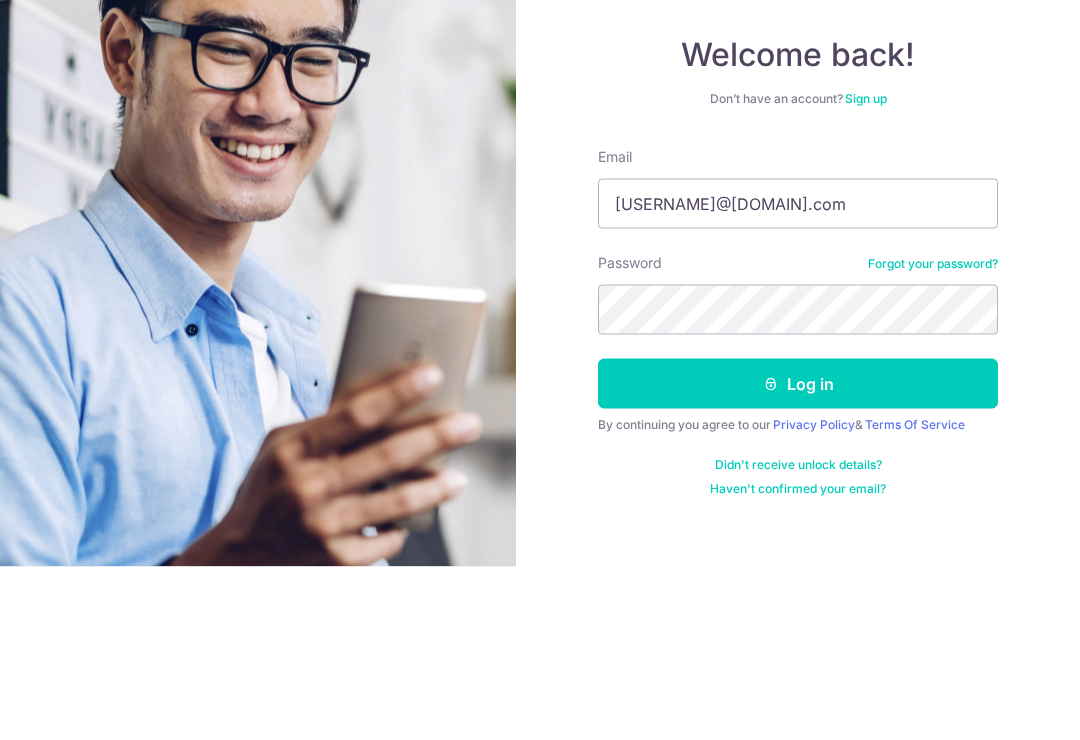 click on "Log in" at bounding box center (798, 557) 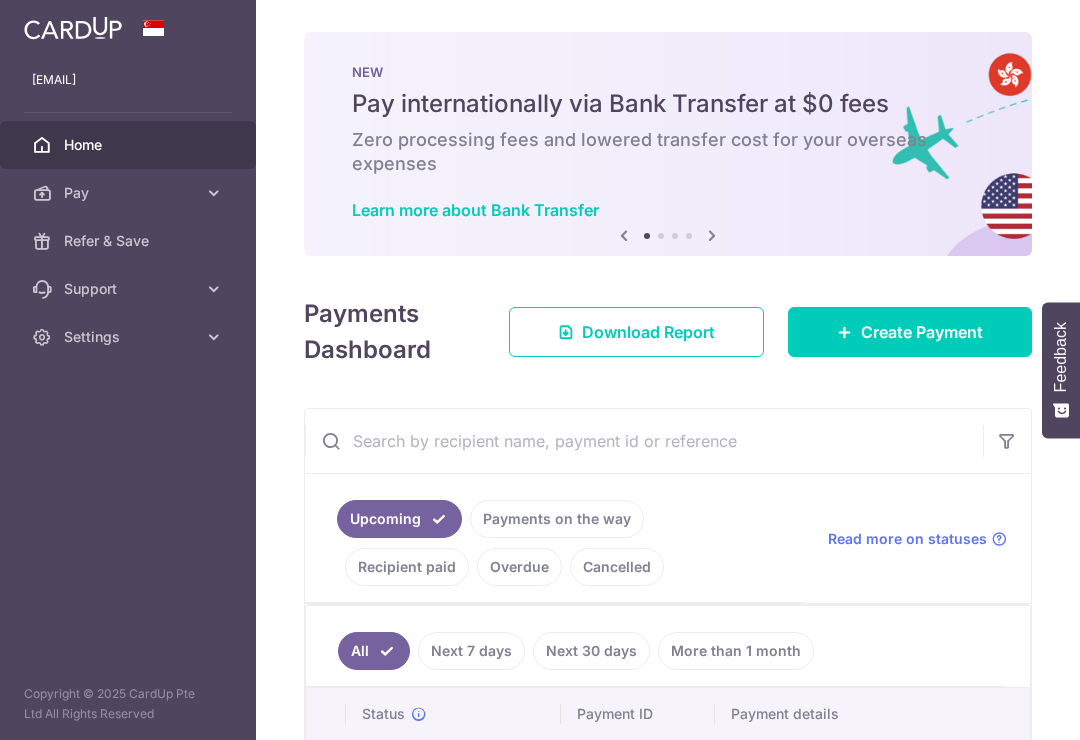 scroll, scrollTop: 0, scrollLeft: 0, axis: both 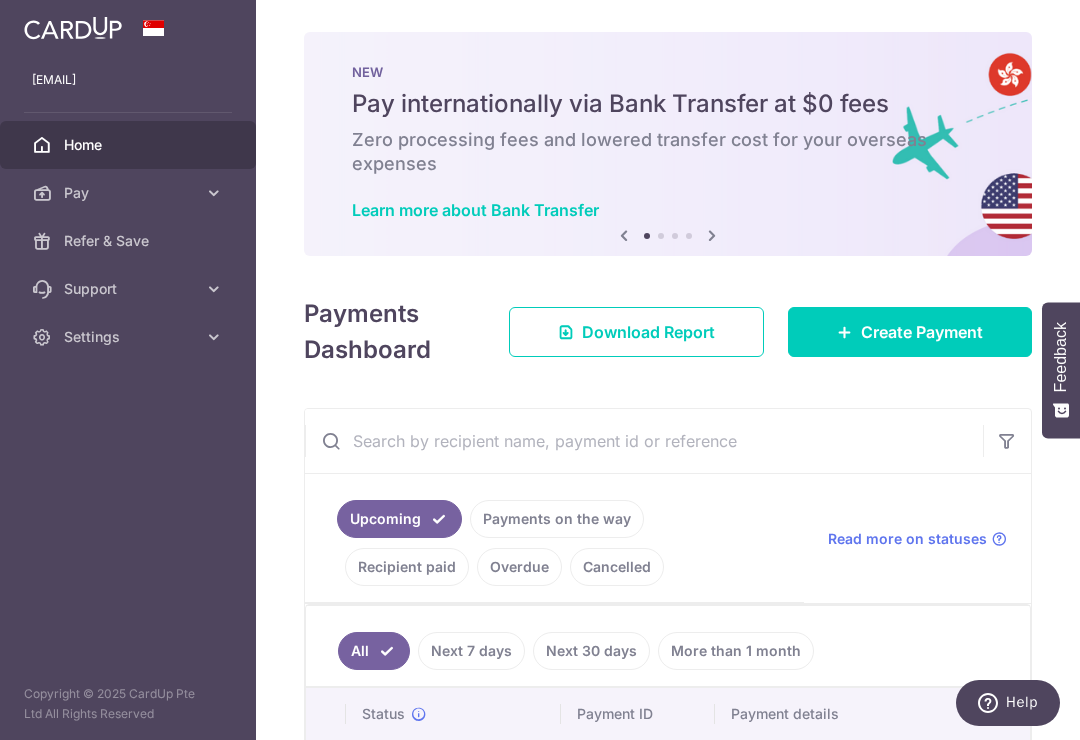click at bounding box center (0, 0) 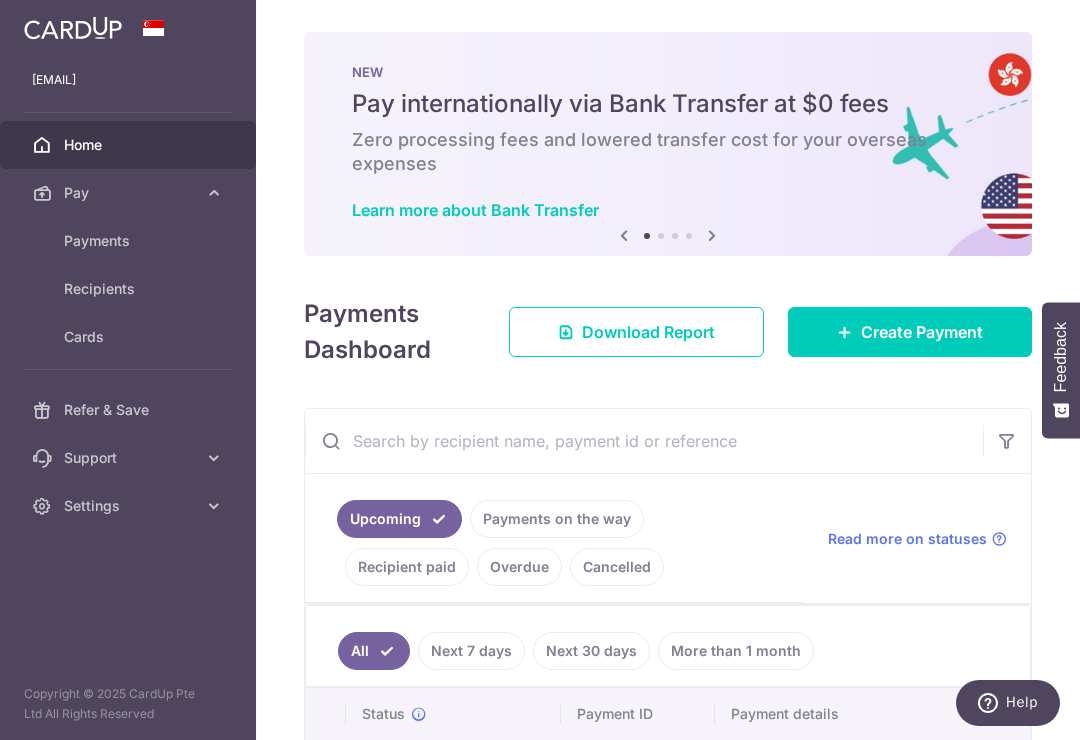 click on "Payments" at bounding box center (128, 241) 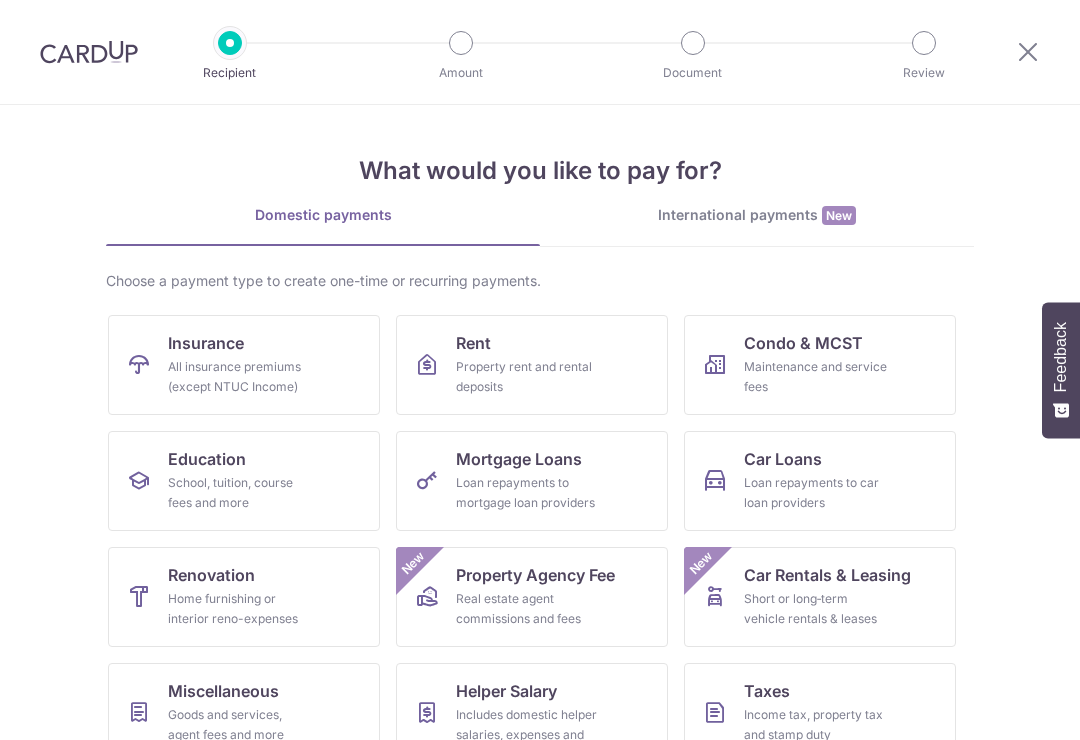 scroll, scrollTop: 0, scrollLeft: 0, axis: both 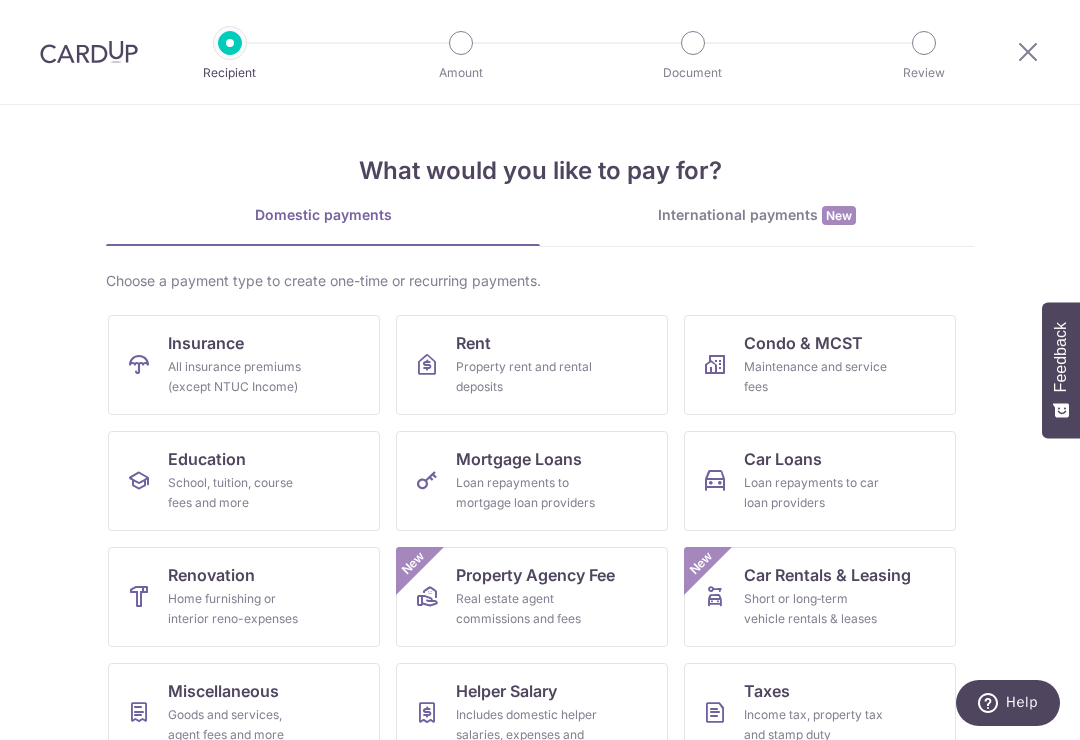 click at bounding box center [89, 52] 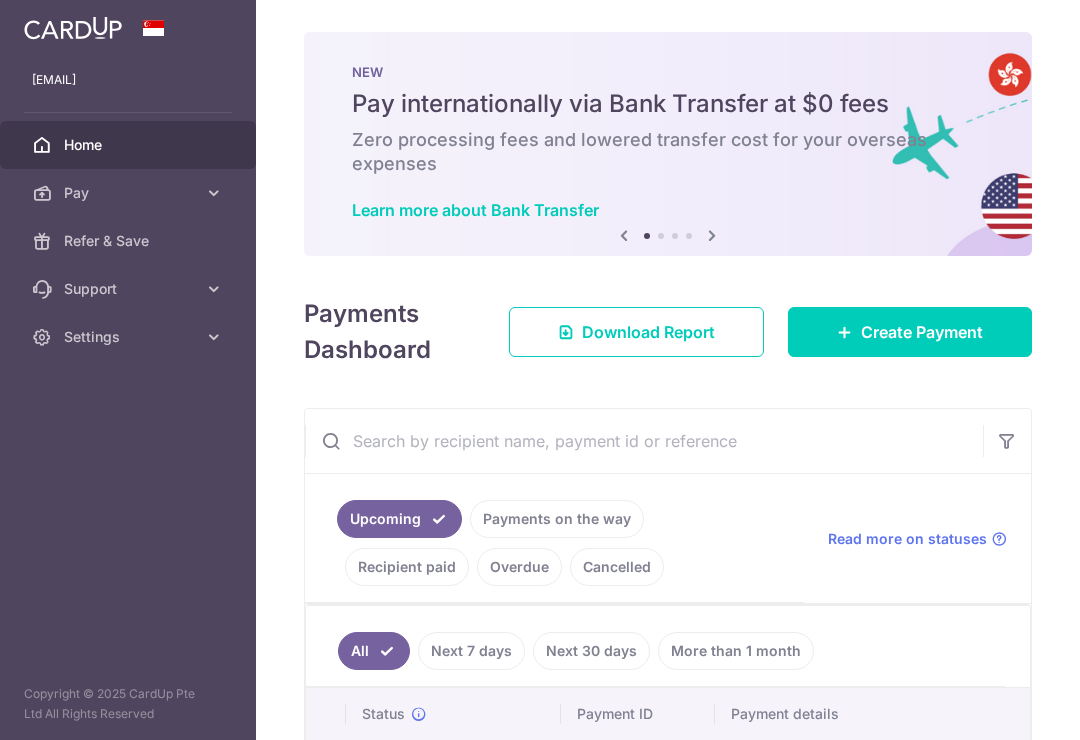 click at bounding box center (0, 0) 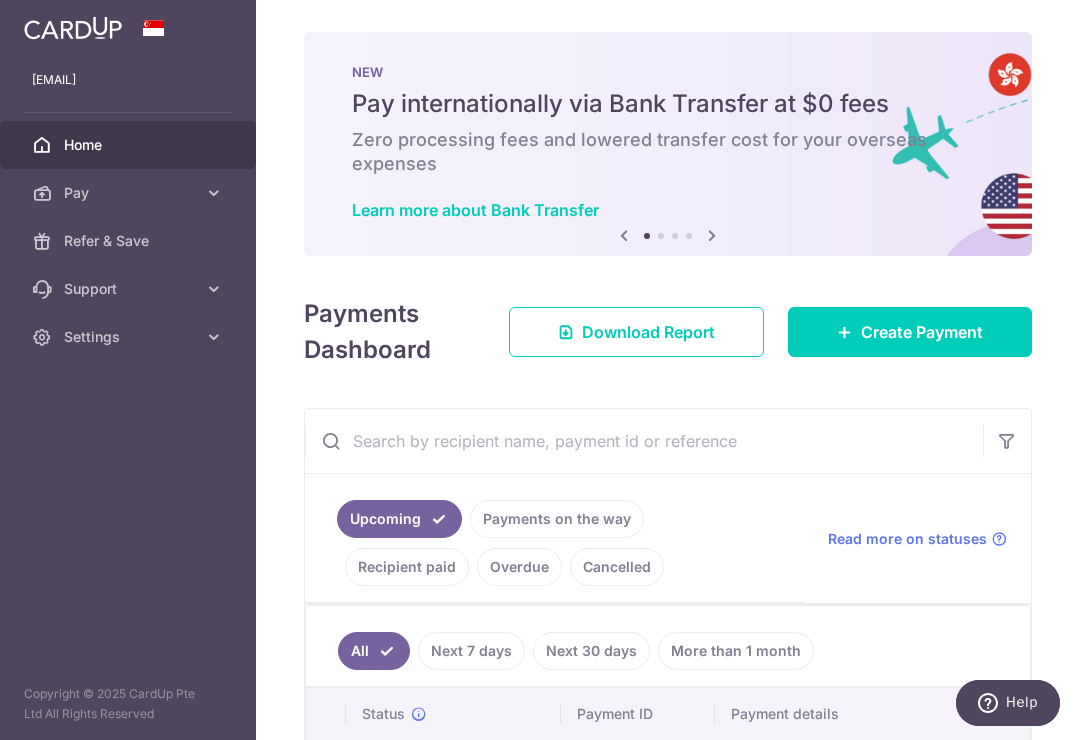 click on "Refer & Save" at bounding box center [130, 241] 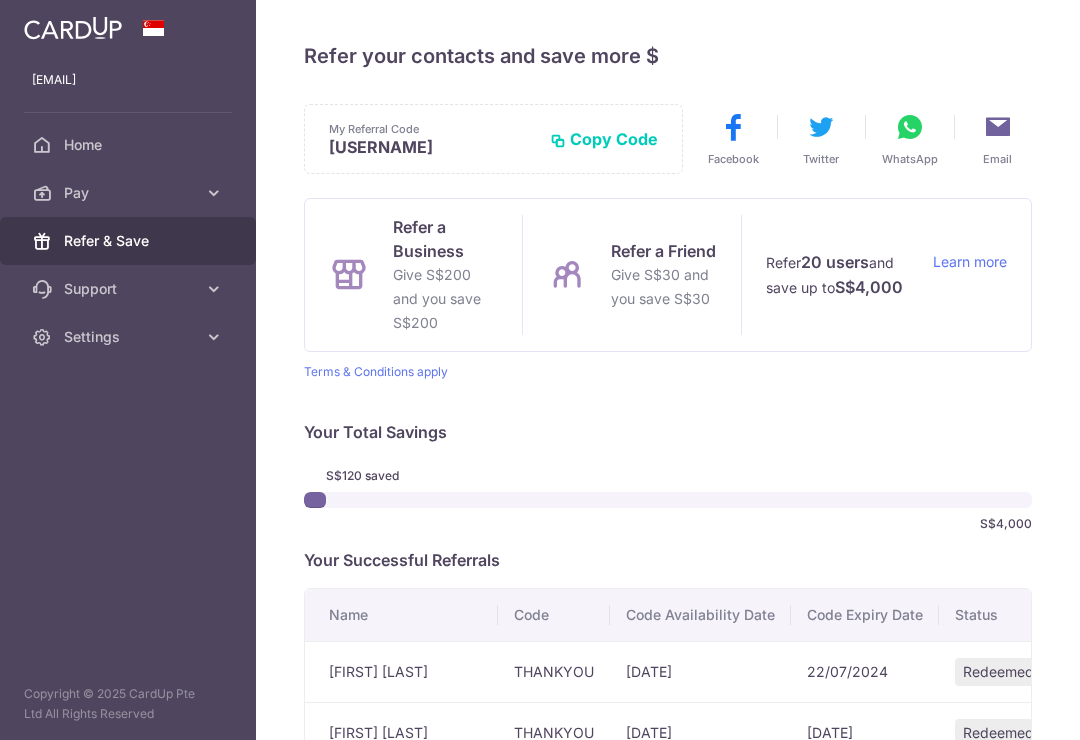scroll, scrollTop: 0, scrollLeft: 0, axis: both 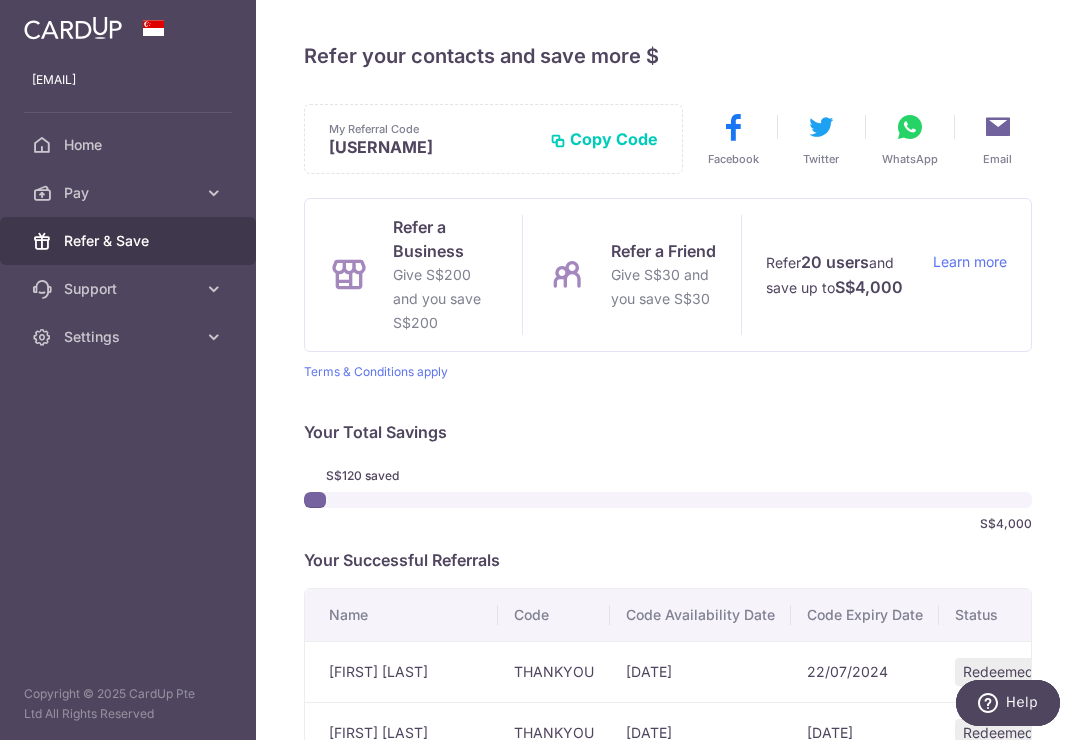 click at bounding box center [910, 127] 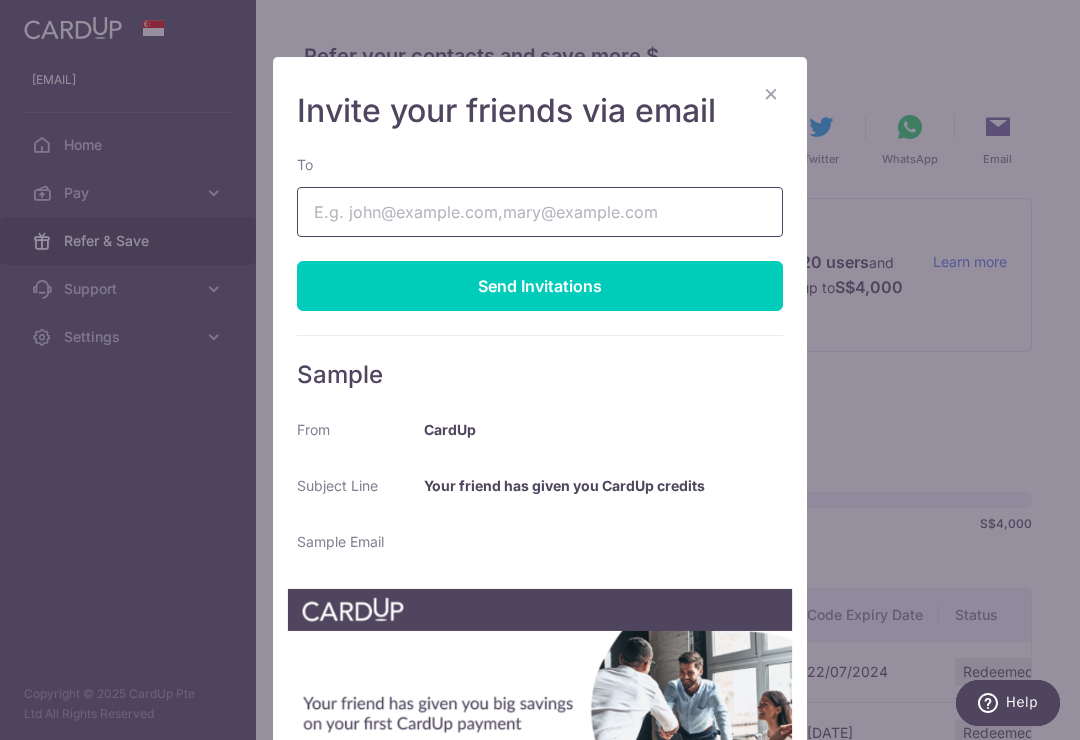 click on "To" at bounding box center [540, 212] 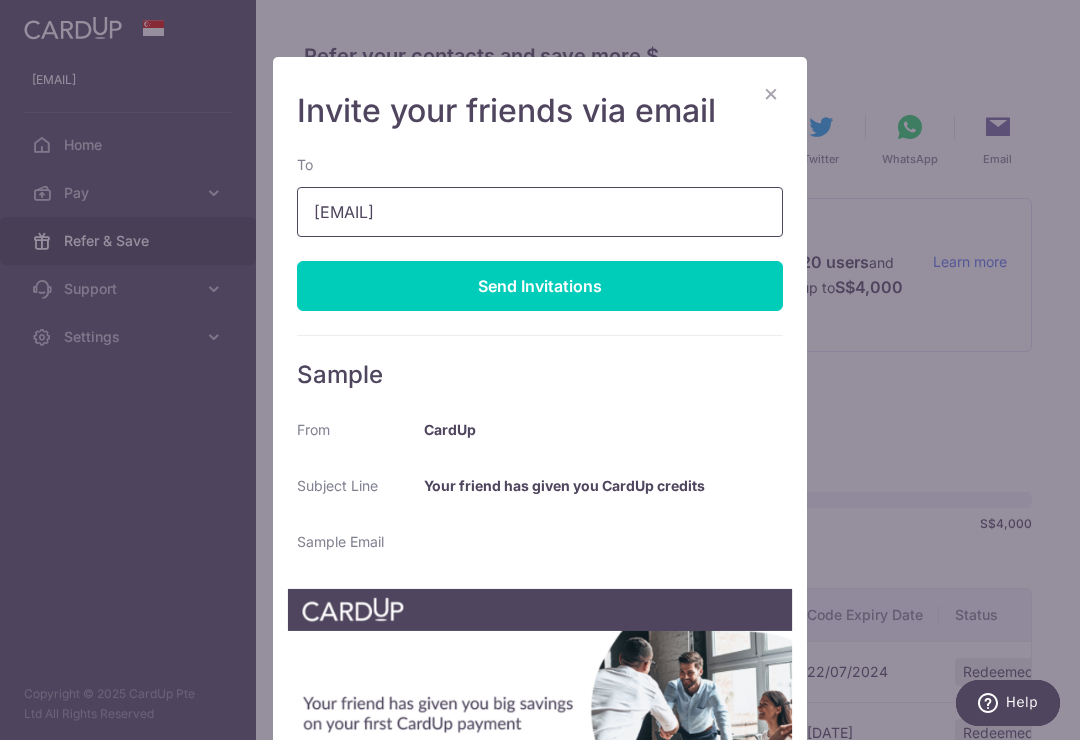 type on "[EMAIL]" 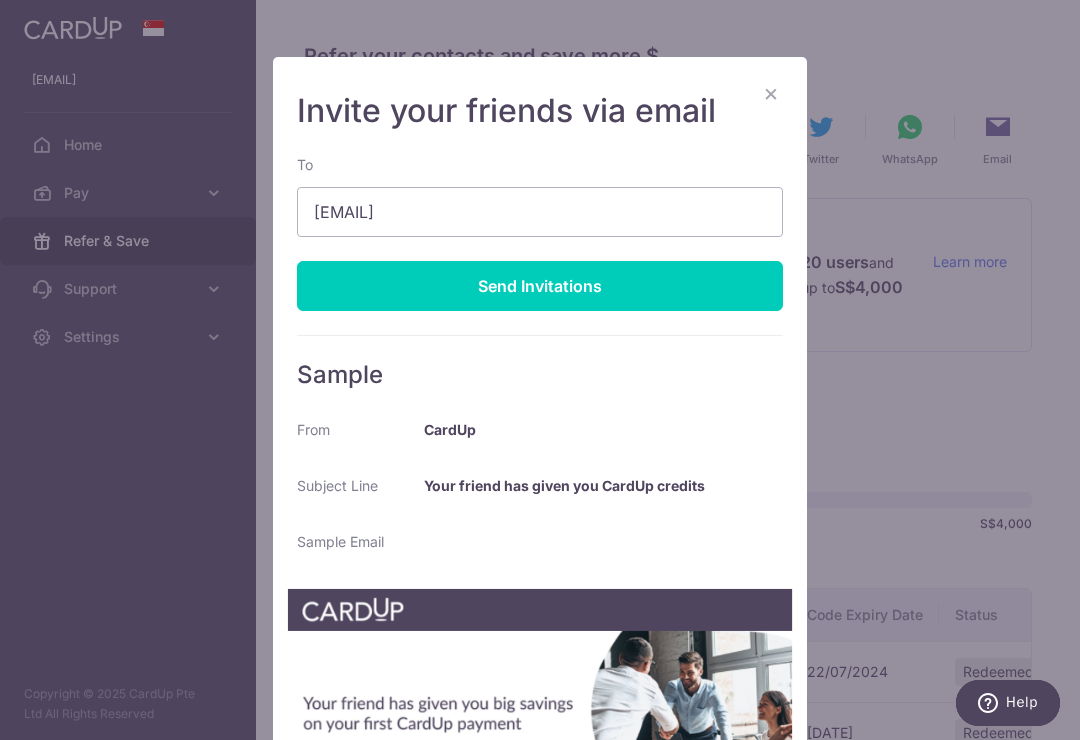 click on "Send Invitations" at bounding box center [540, 286] 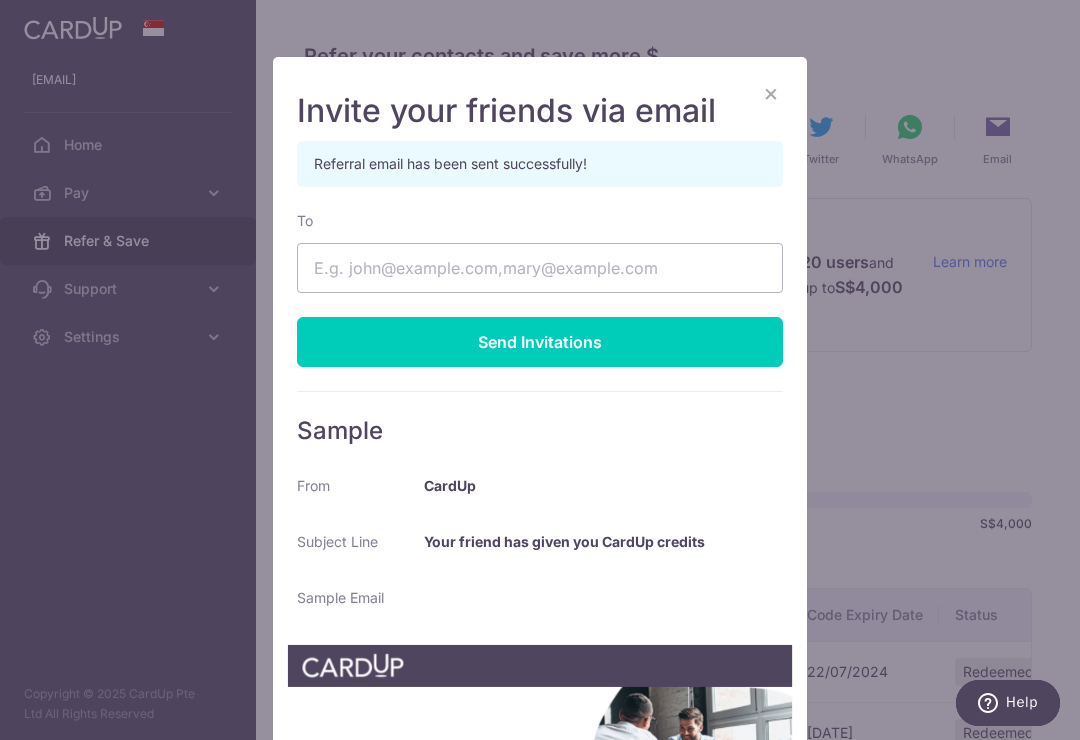 click on "×
Invite your friends via email
Referral email has been sent successfully!
To
Send Invitations
Sample
From
CardUp
Subject Line
Your friend has given you CardUp credits
Sample Email" at bounding box center (540, 370) 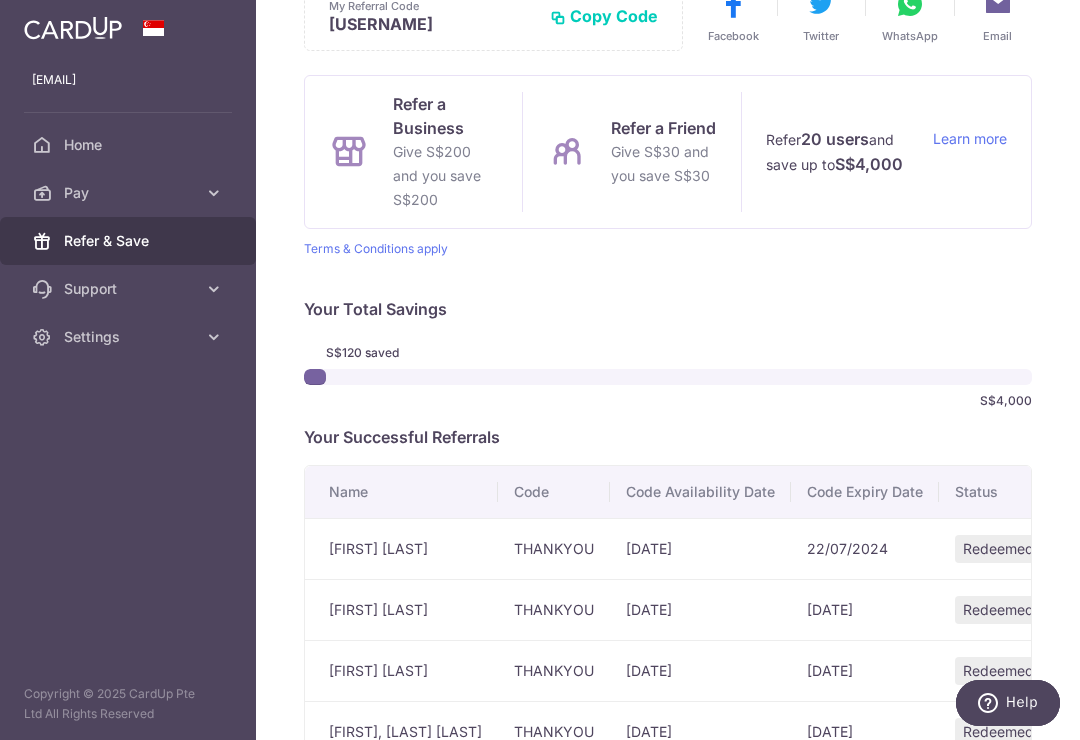 scroll, scrollTop: 88, scrollLeft: 0, axis: vertical 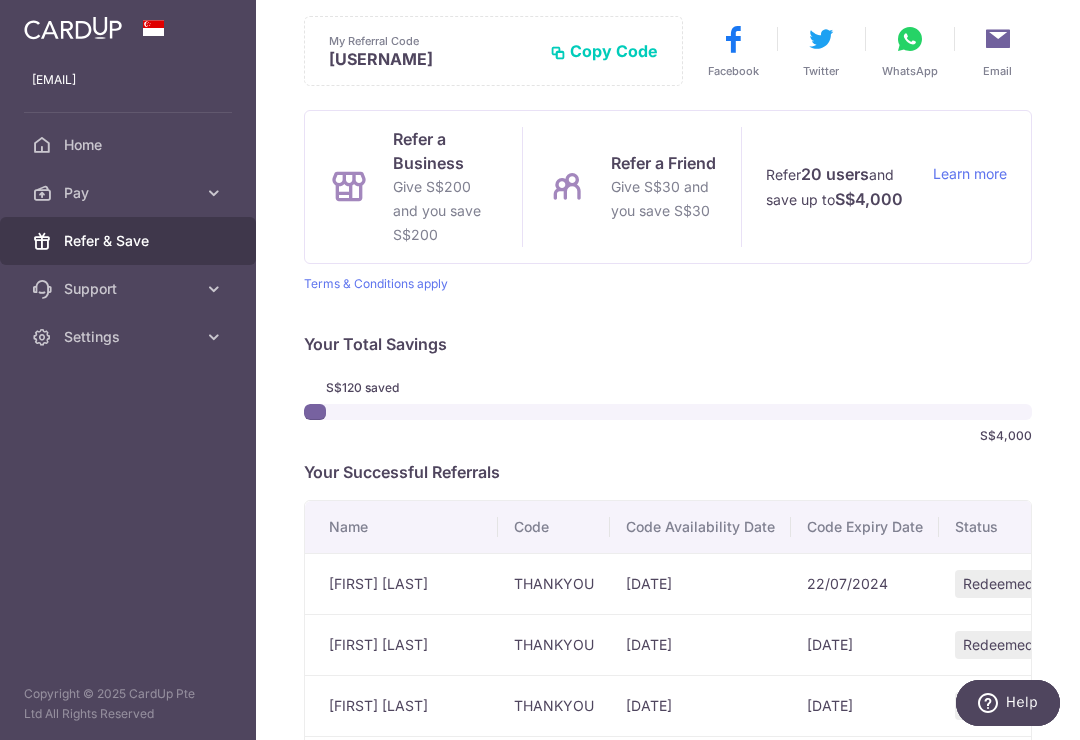 click at bounding box center (998, 39) 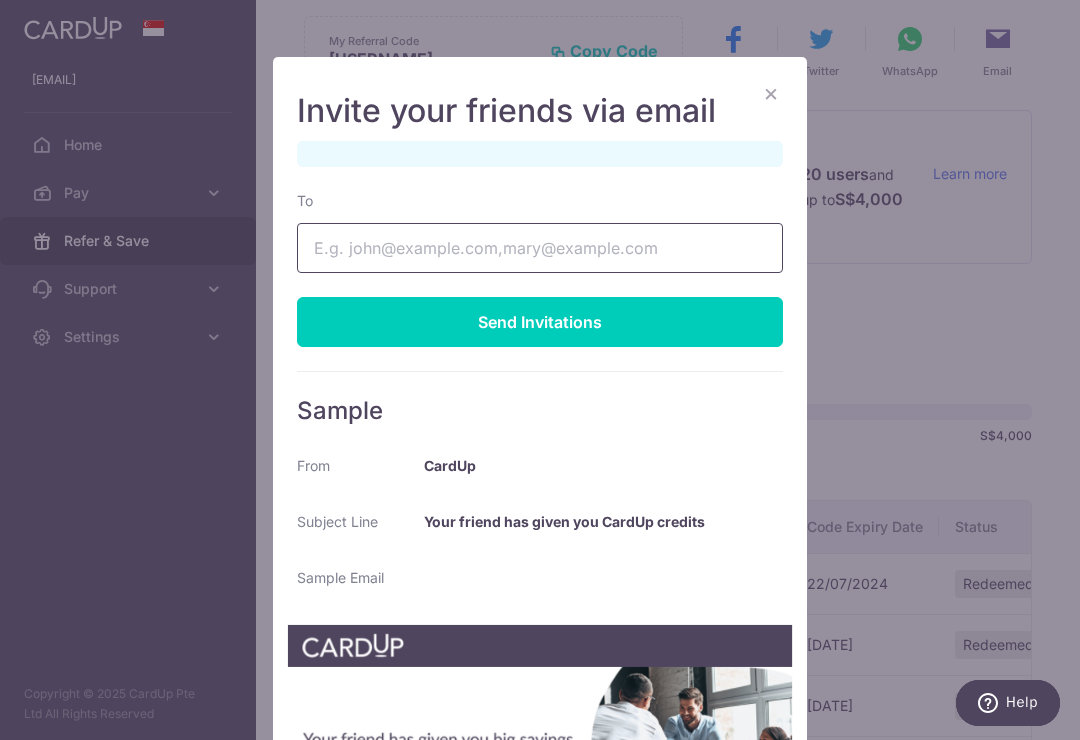 click on "To" at bounding box center (540, 248) 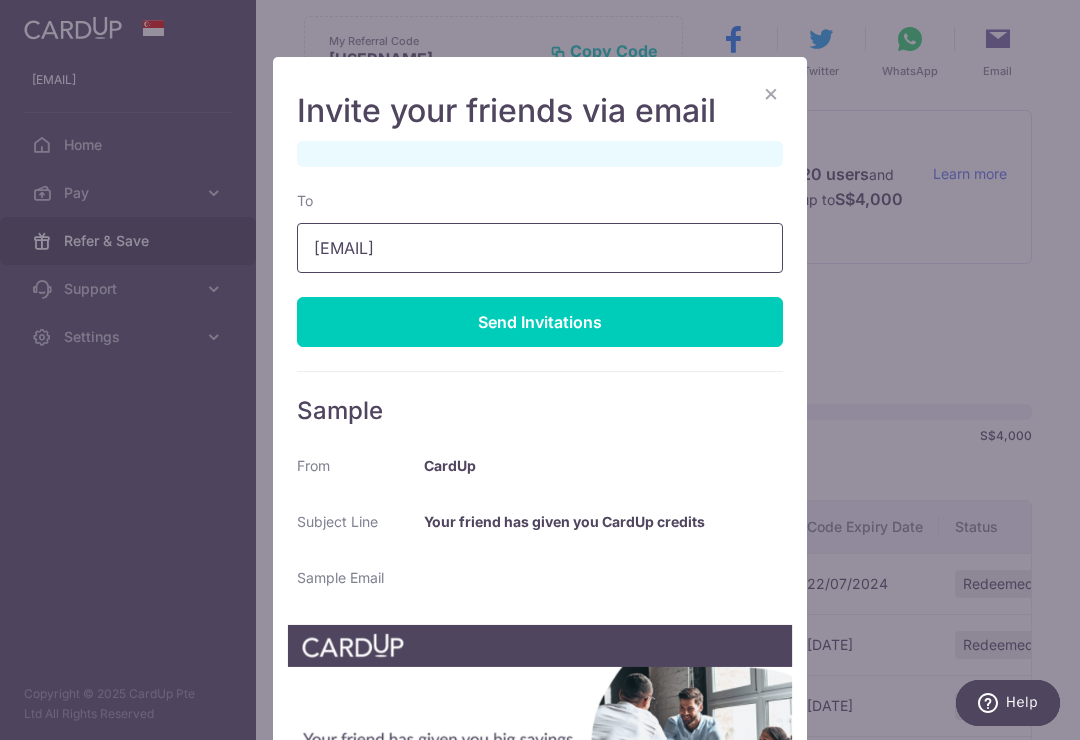 type on "[EMAIL]" 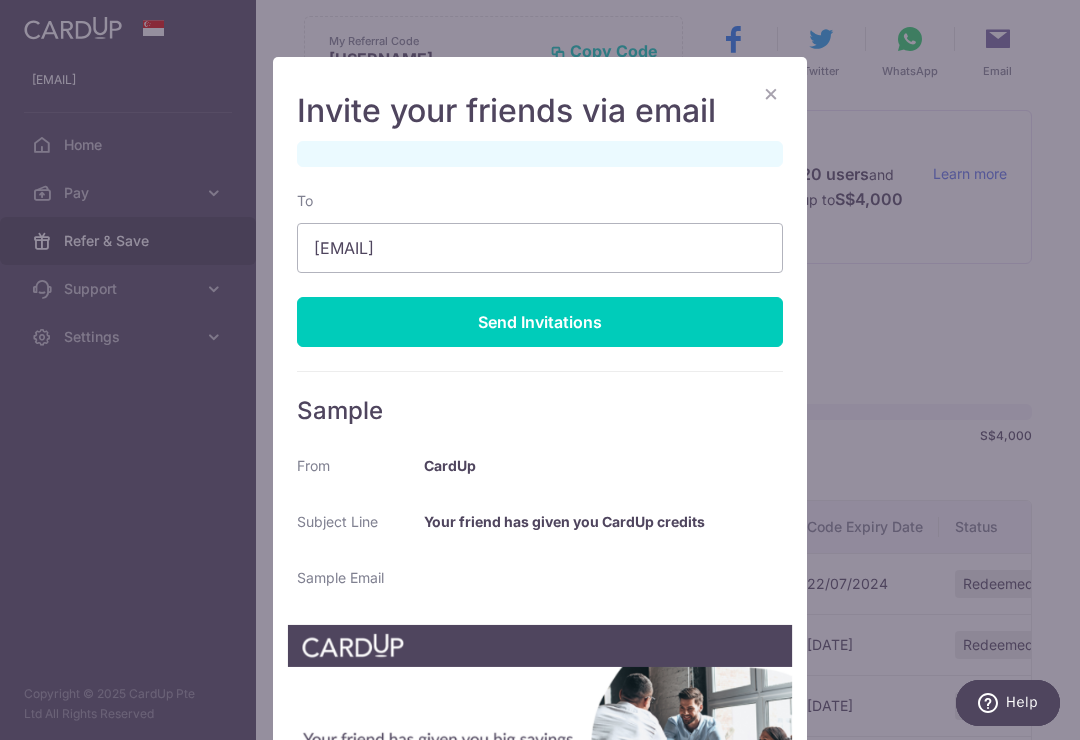 click on "Send Invitations" at bounding box center [540, 322] 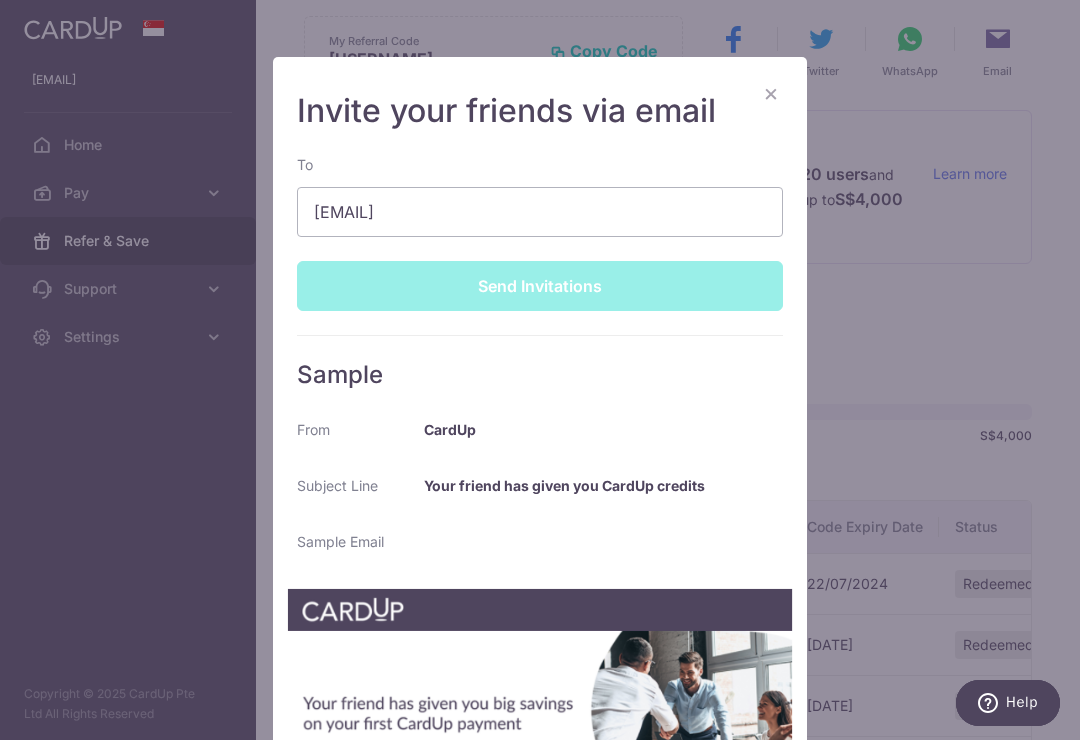 type 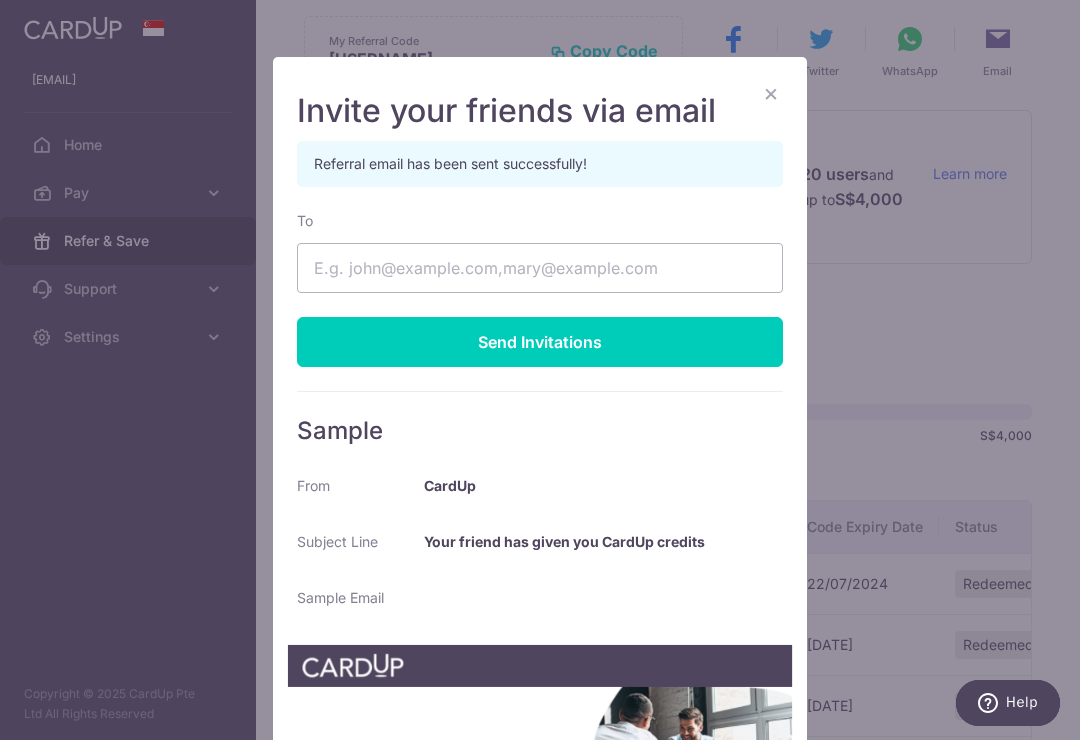 click on "×" at bounding box center [771, 93] 